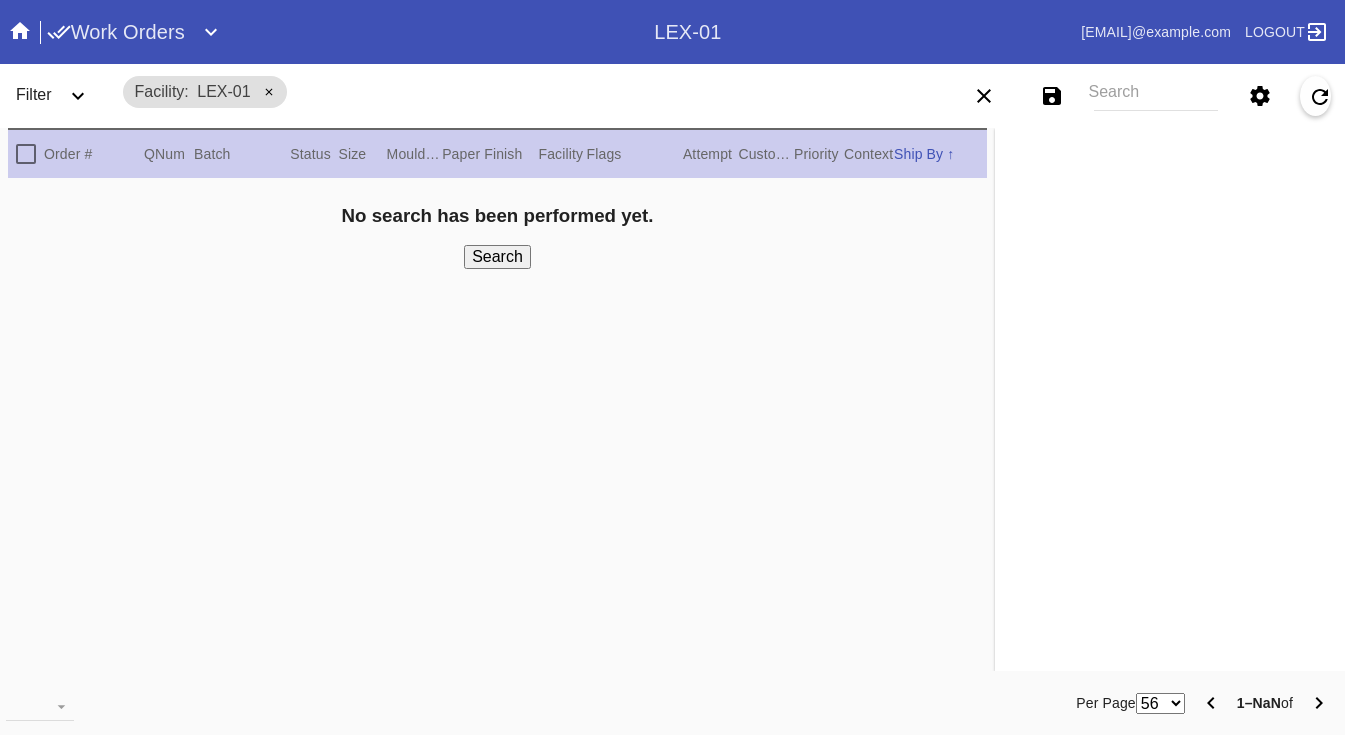 scroll, scrollTop: 0, scrollLeft: 0, axis: both 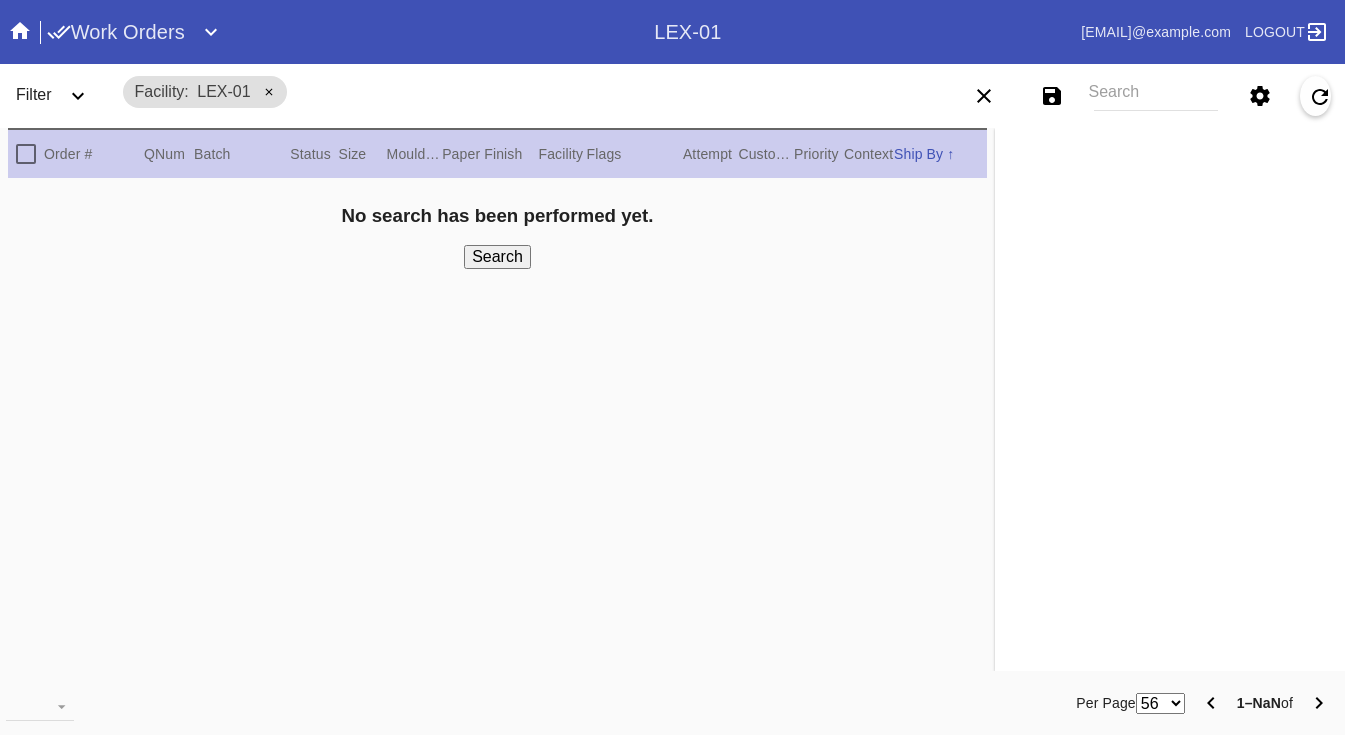 click 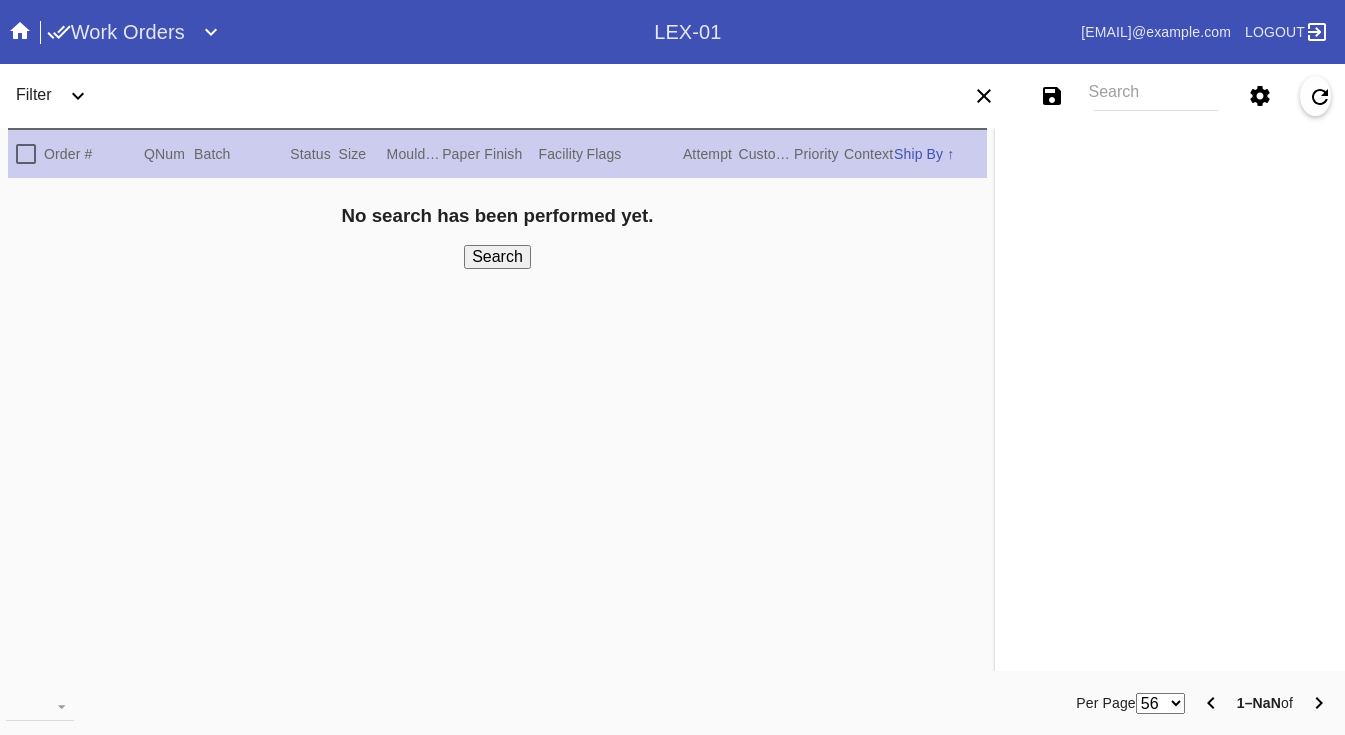 click 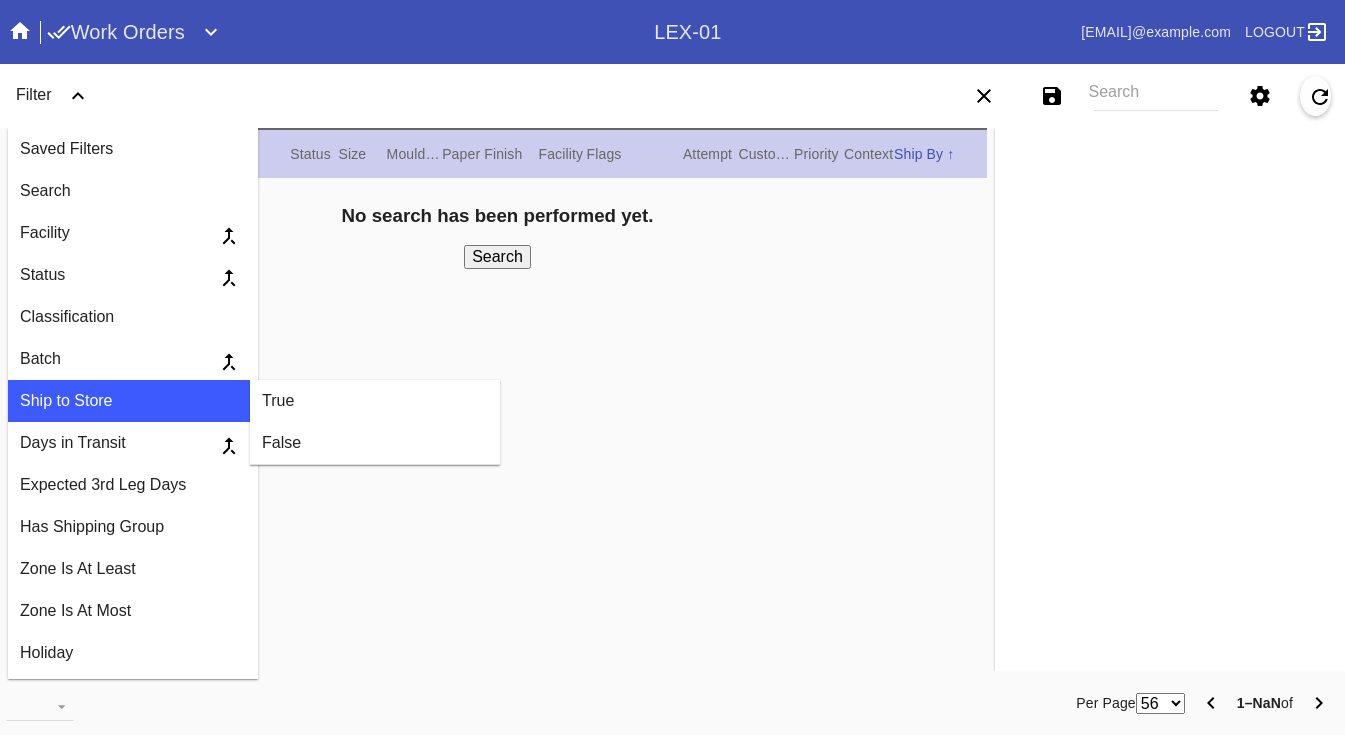 scroll, scrollTop: 0, scrollLeft: 0, axis: both 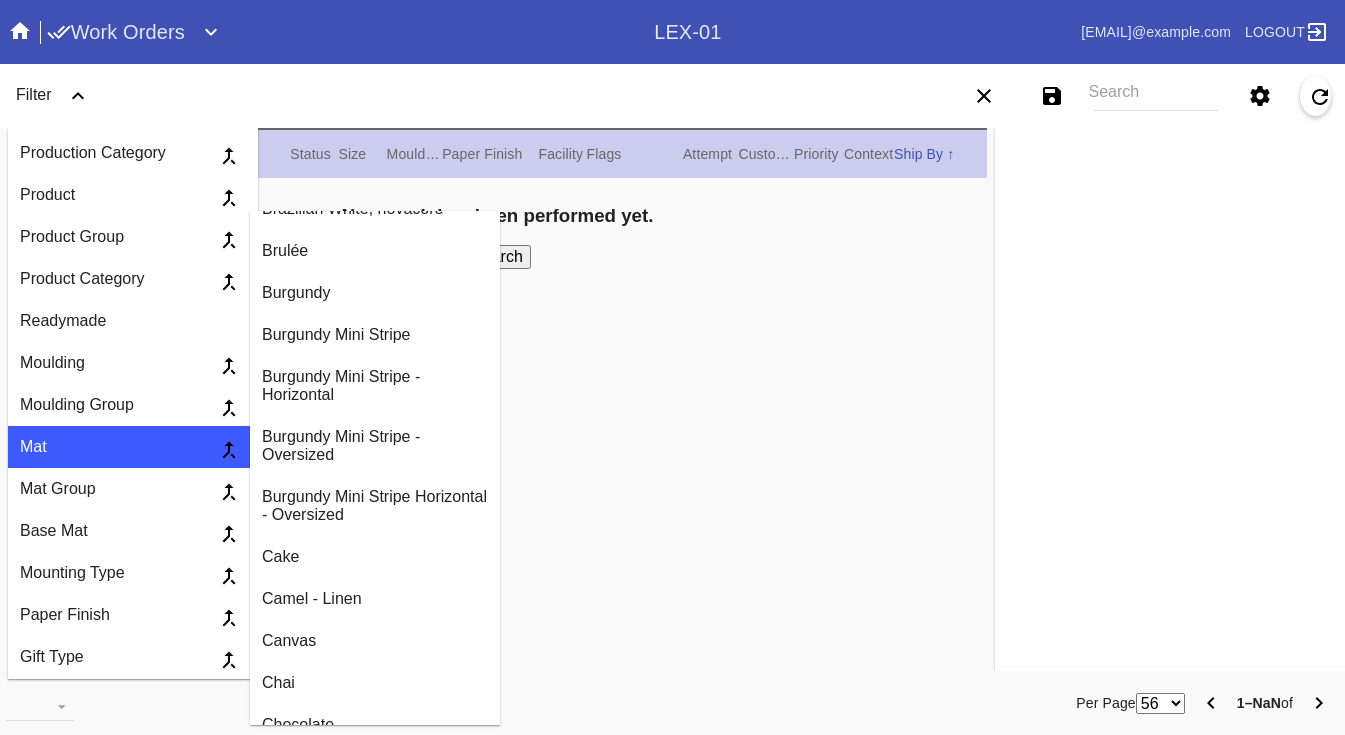 click on "Burgundy" at bounding box center [375, 293] 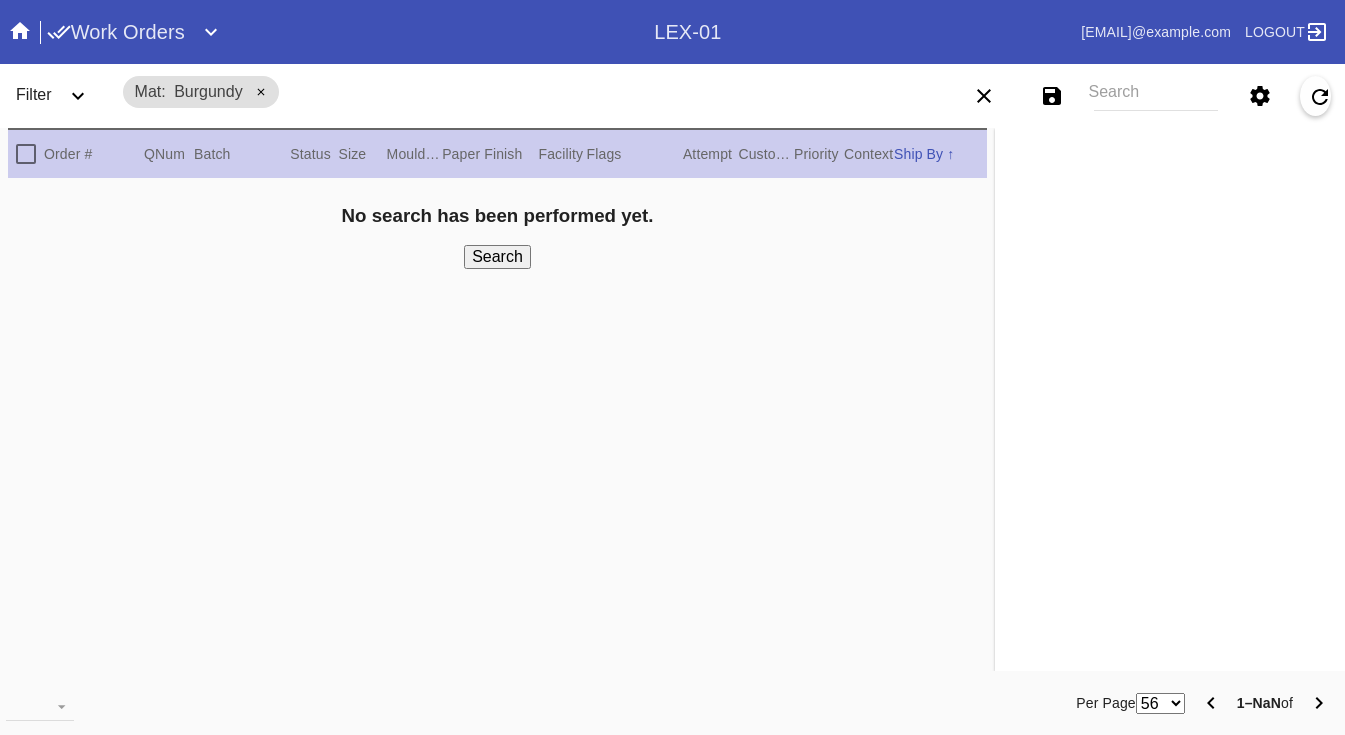 click 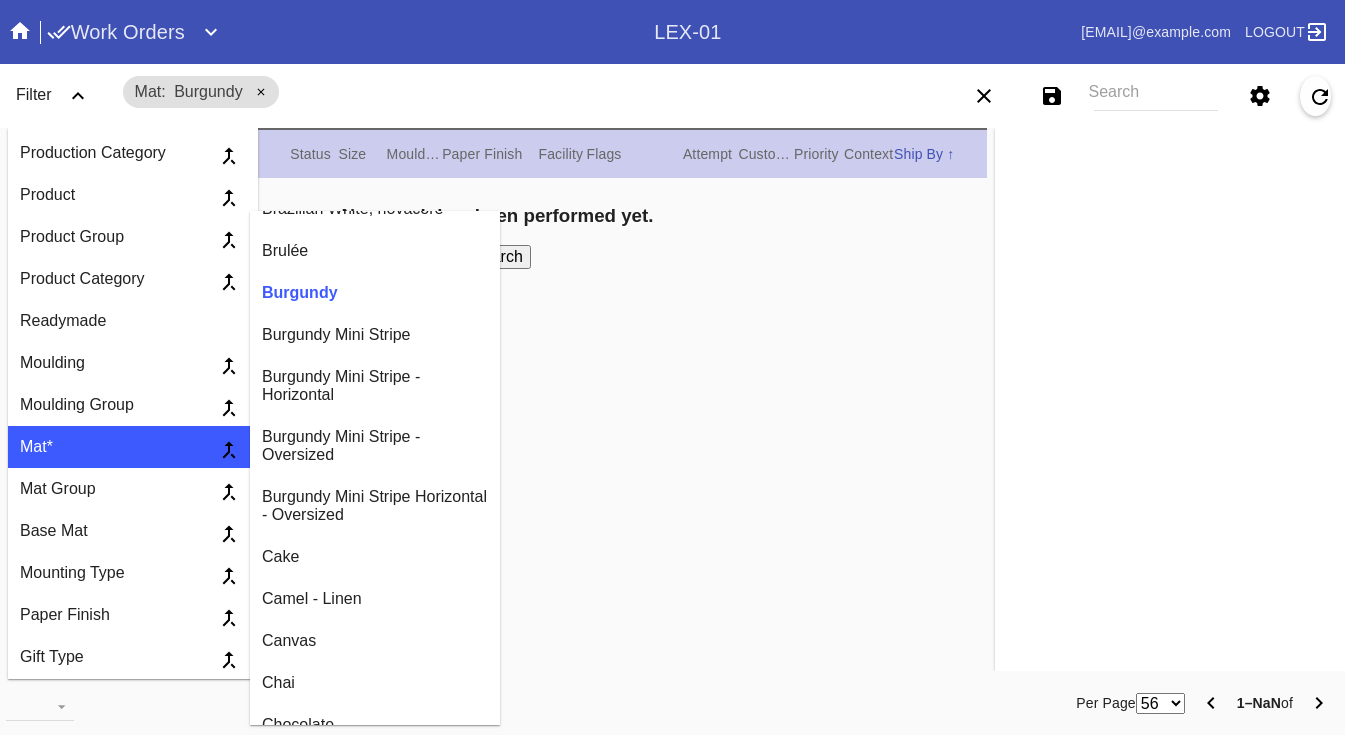 scroll, scrollTop: 0, scrollLeft: 0, axis: both 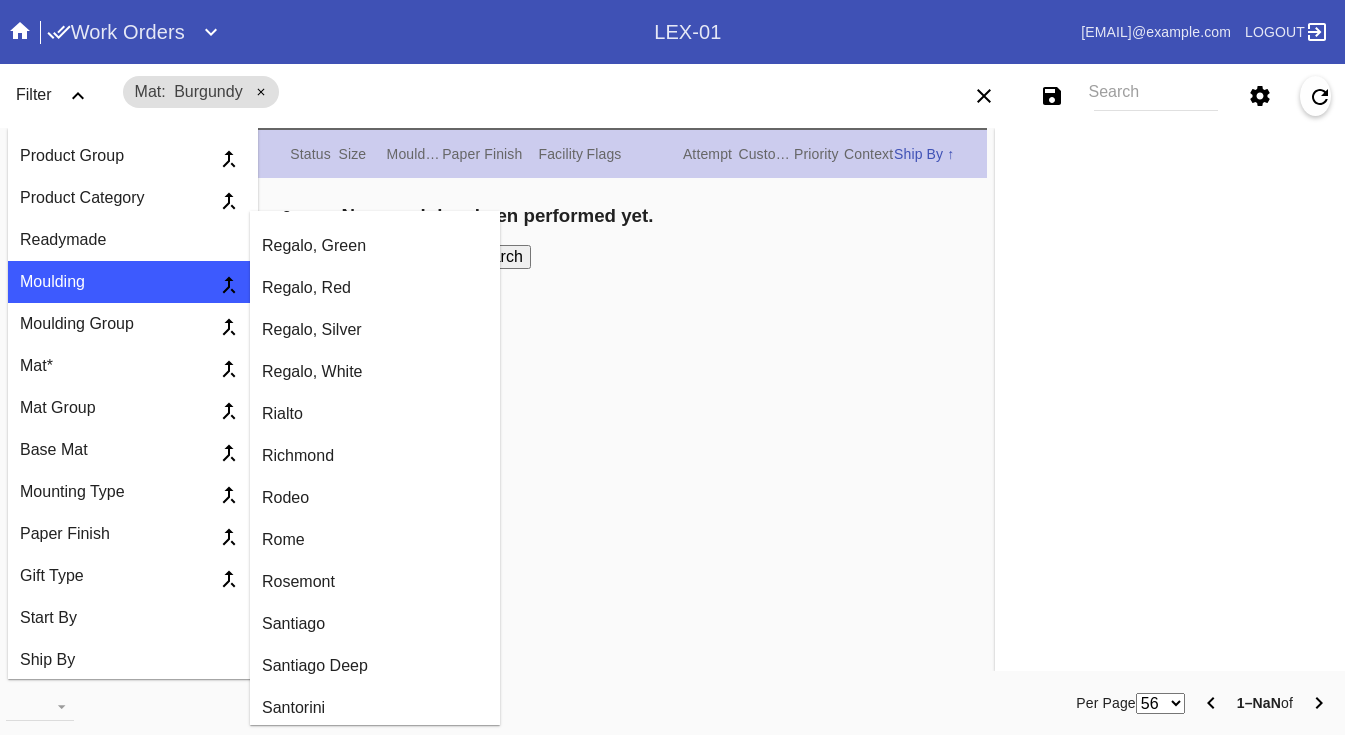 click on "Rome" at bounding box center (375, 540) 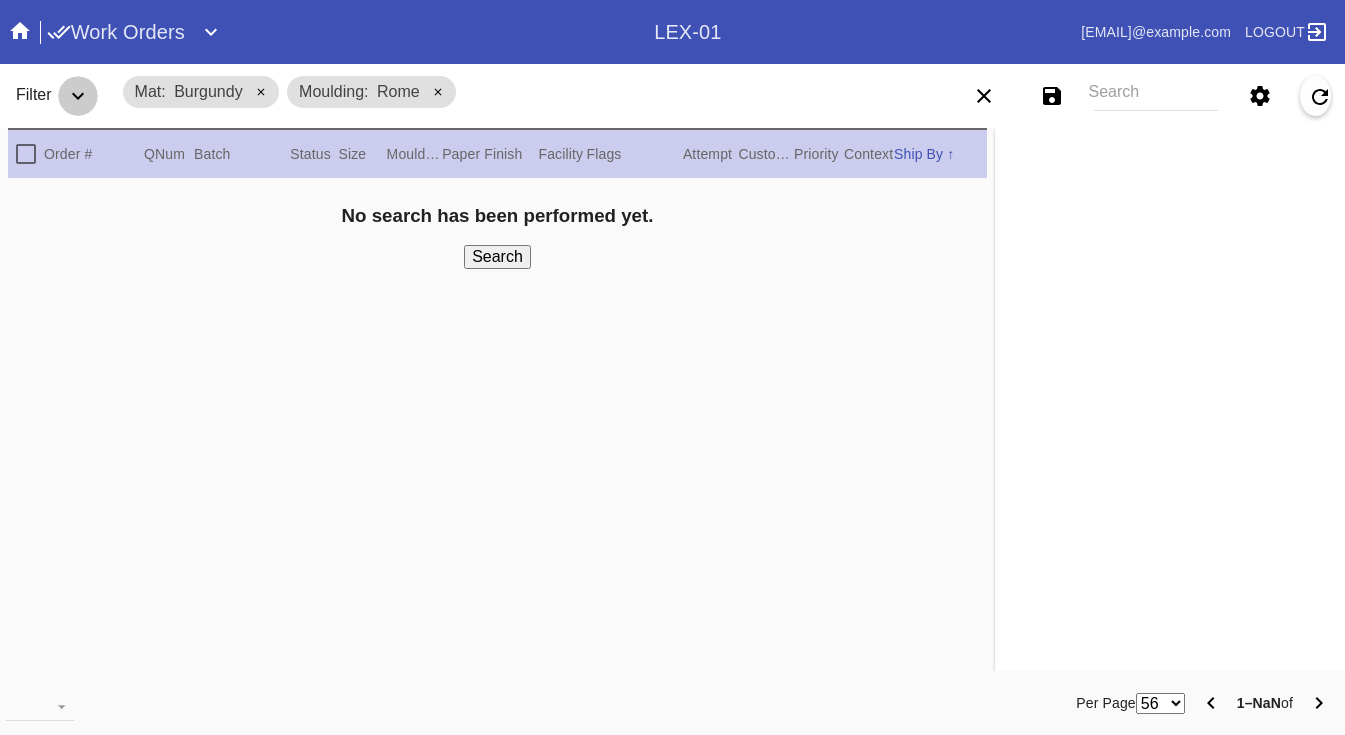 click 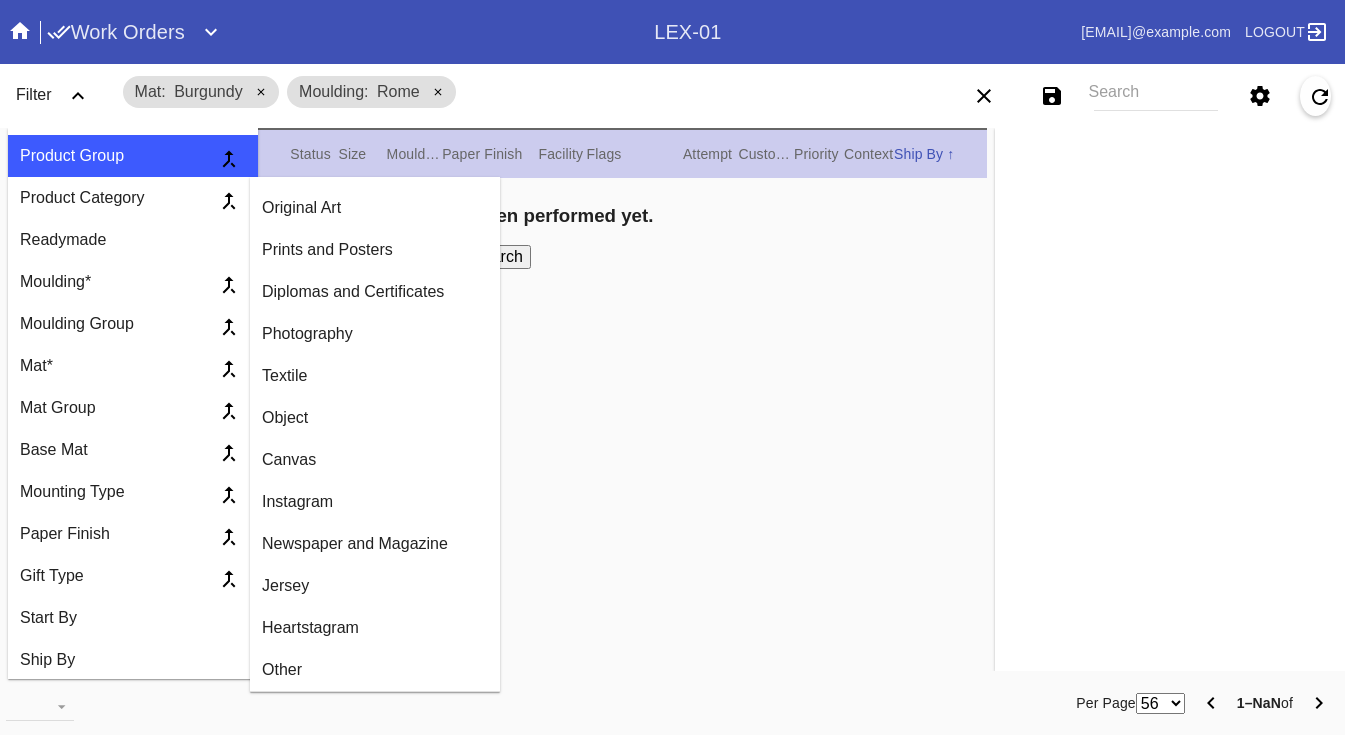 scroll, scrollTop: 0, scrollLeft: 0, axis: both 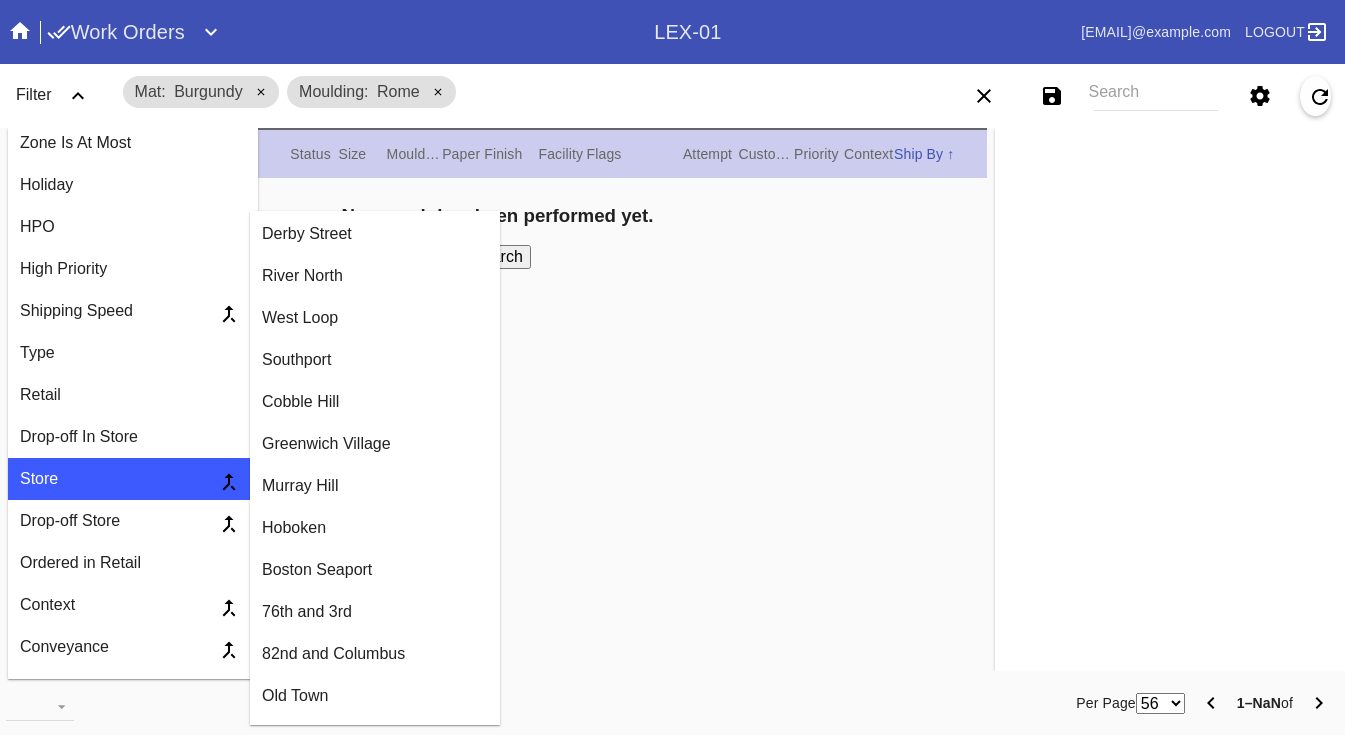 click on "Greenwich Village" at bounding box center [375, 444] 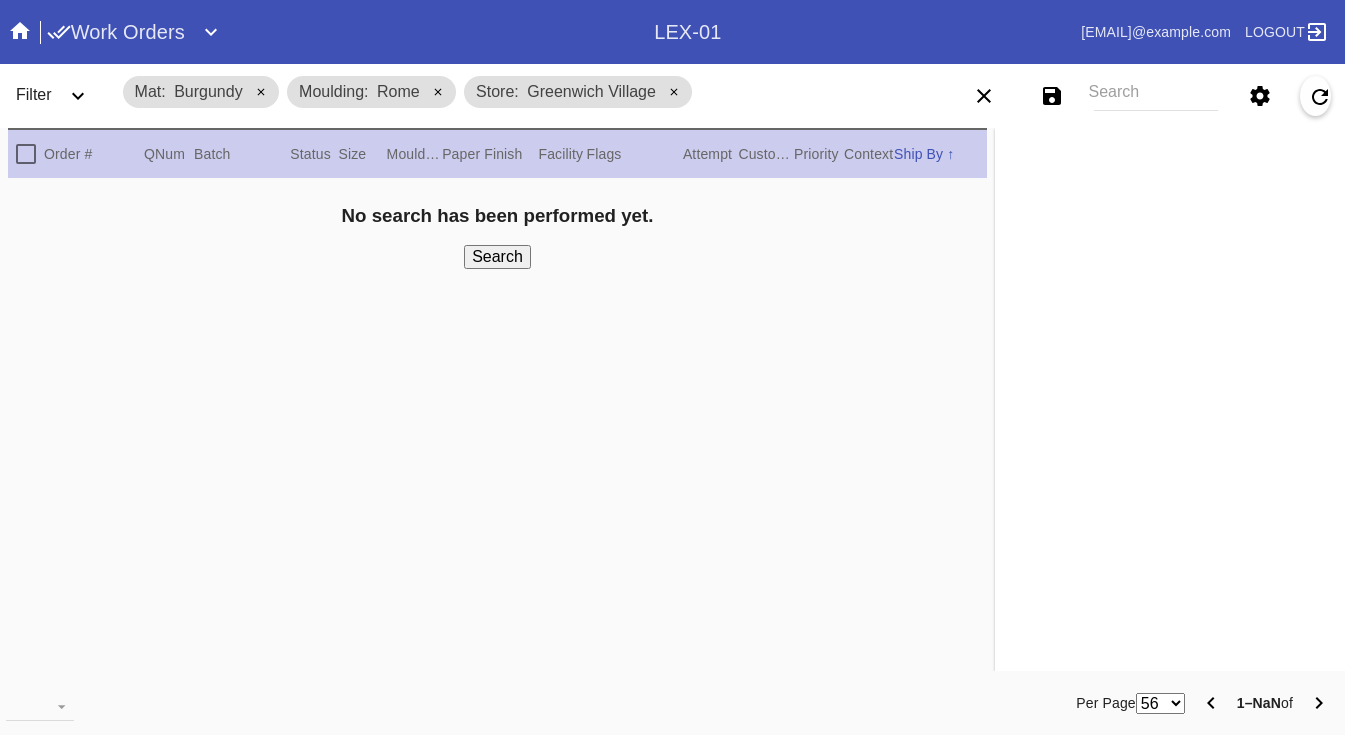 click on "Search" at bounding box center [497, 257] 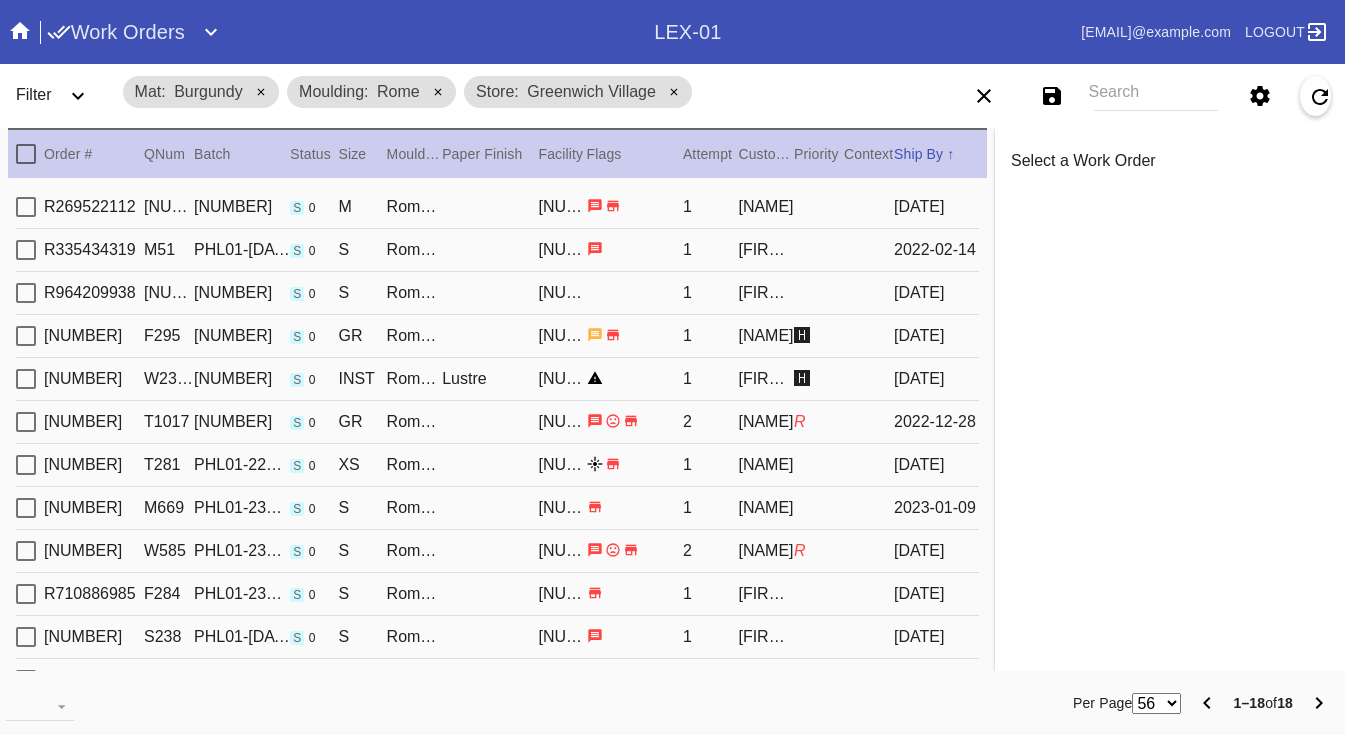 click on "[NUMBER]" at bounding box center [169, 207] 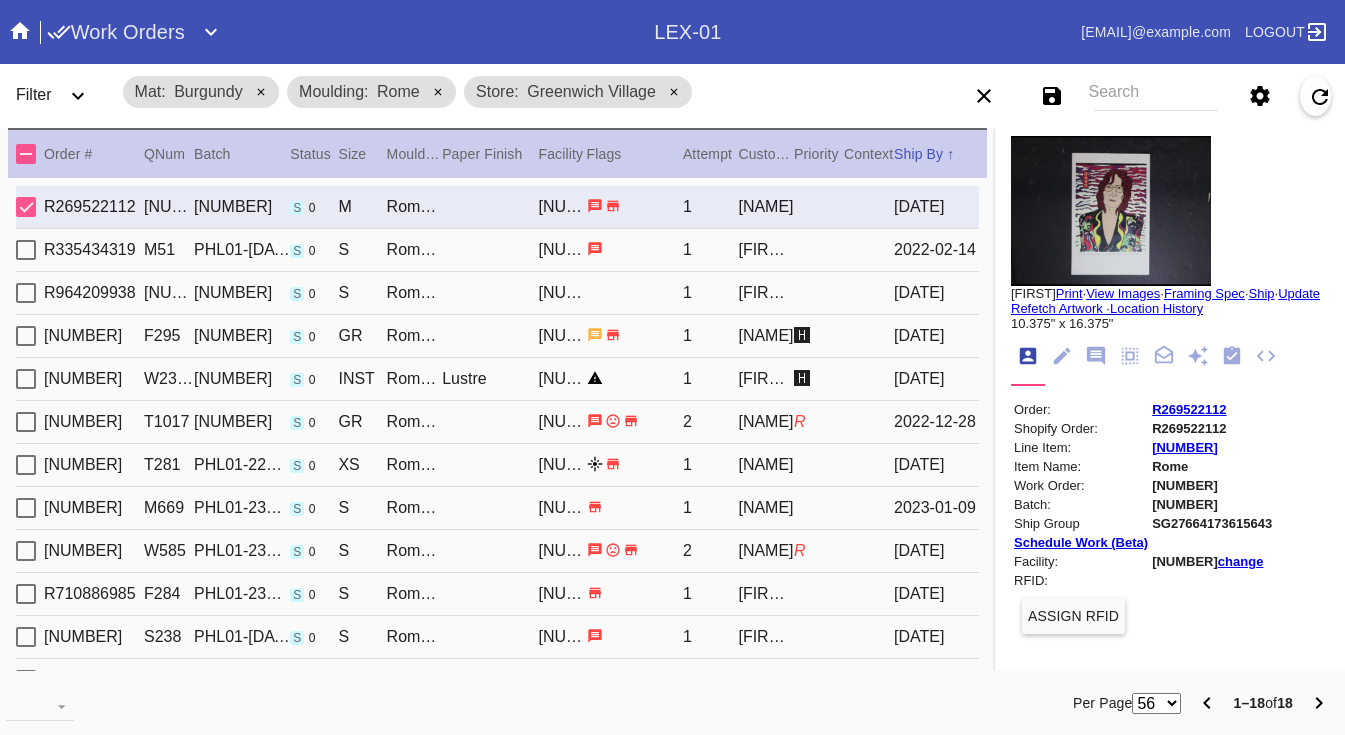 type on "1.5" 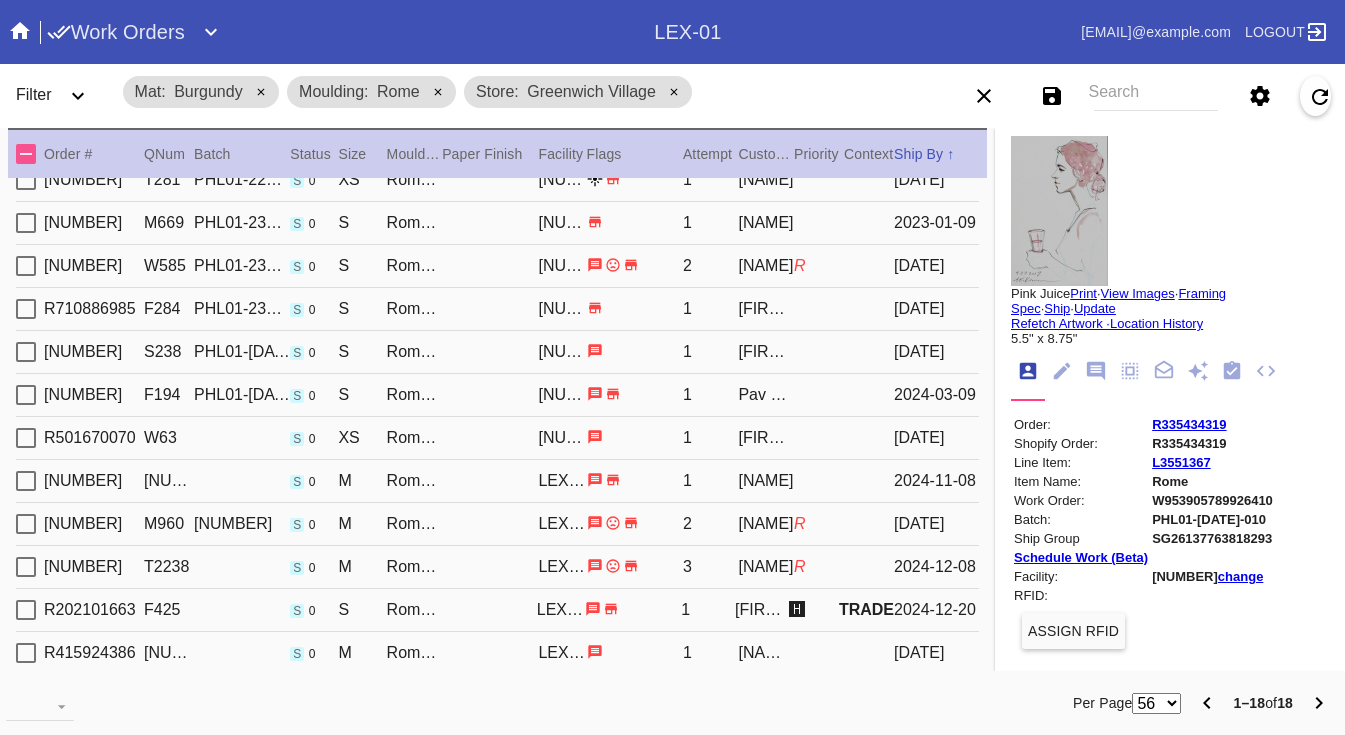 scroll, scrollTop: 285, scrollLeft: 0, axis: vertical 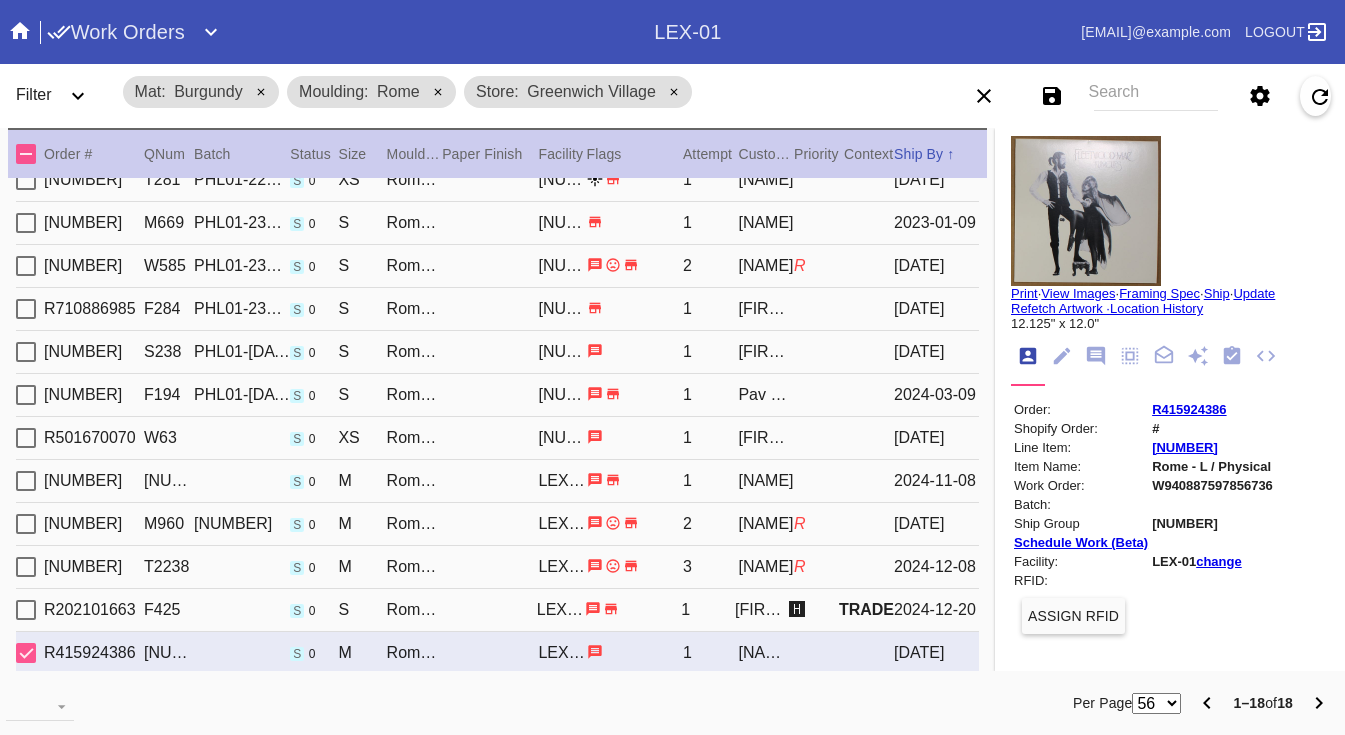 type on "2.5" 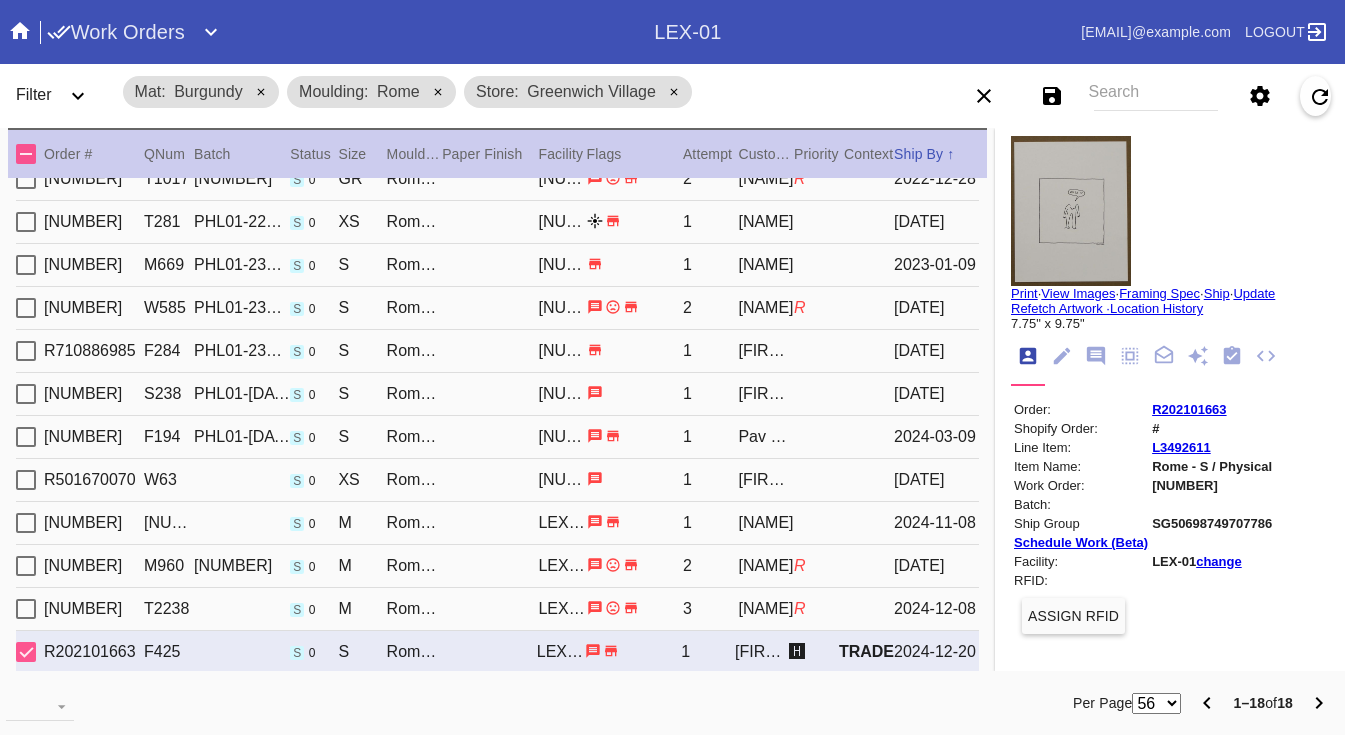 type on "1.5" 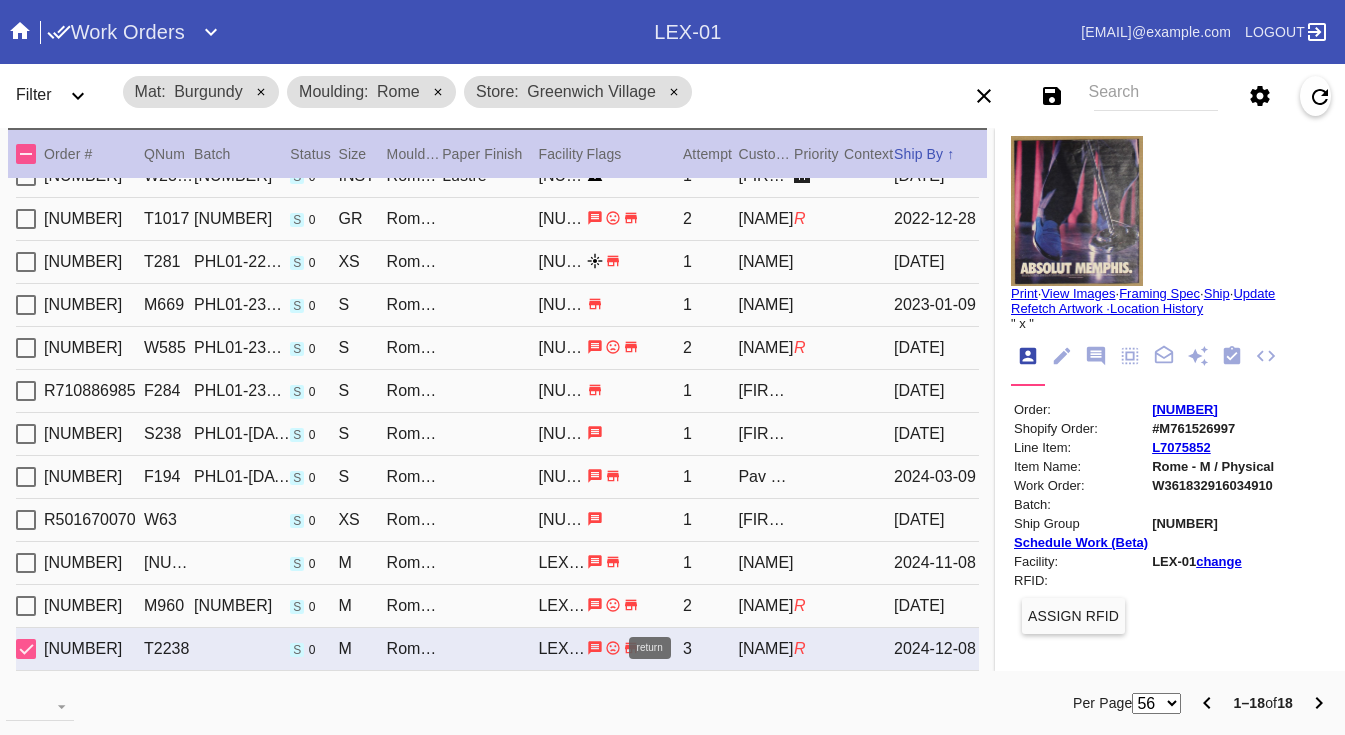 type on "11.25" 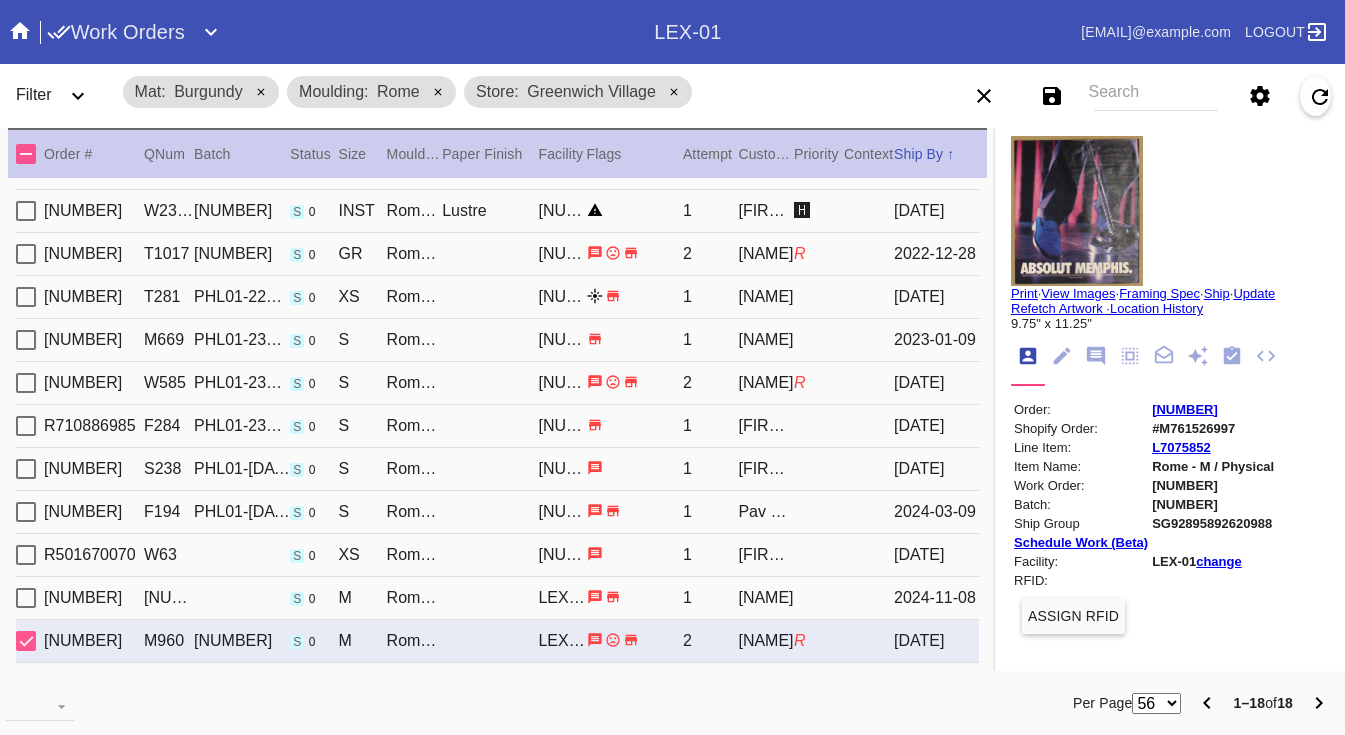 scroll, scrollTop: 163, scrollLeft: 0, axis: vertical 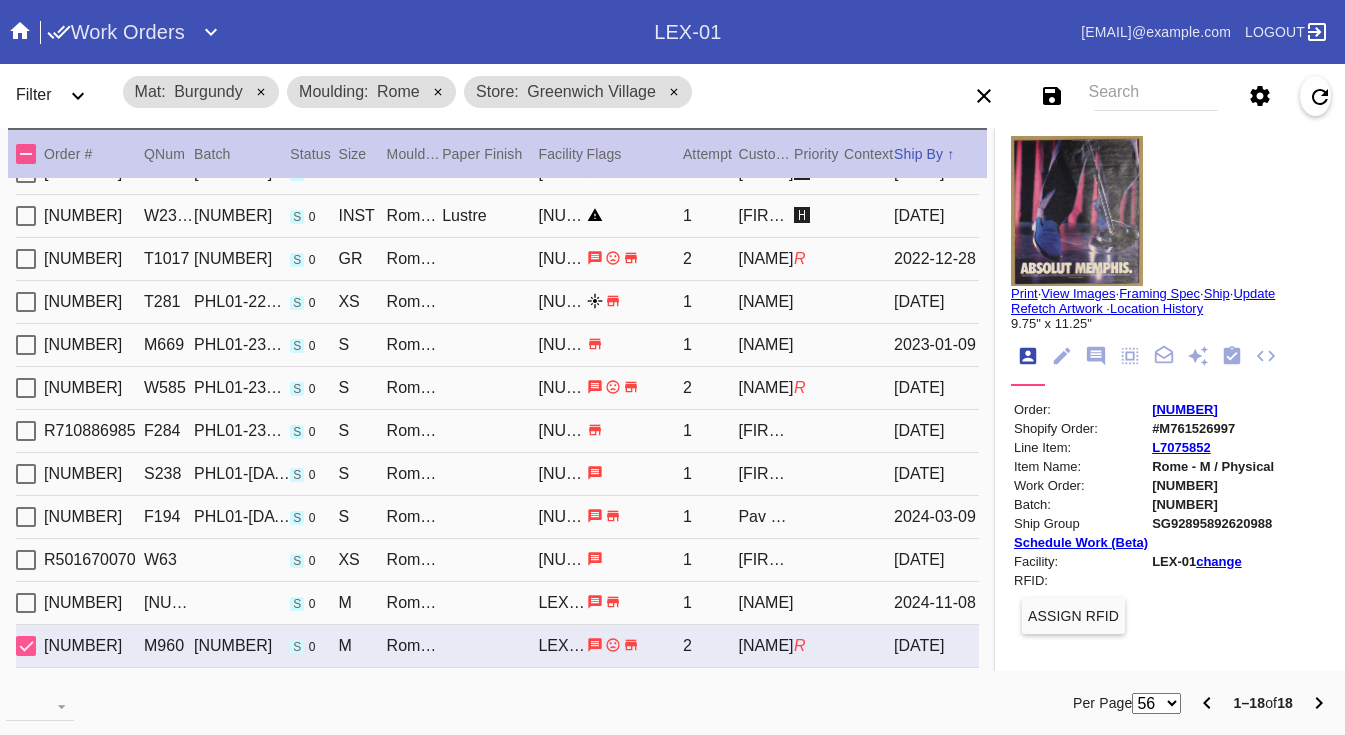 click on "R671362986 U253 s   0 M [CITY] / [COLOR] [CODE]-01 1 [NAME] [NAME]
[DATE]" at bounding box center [497, 603] 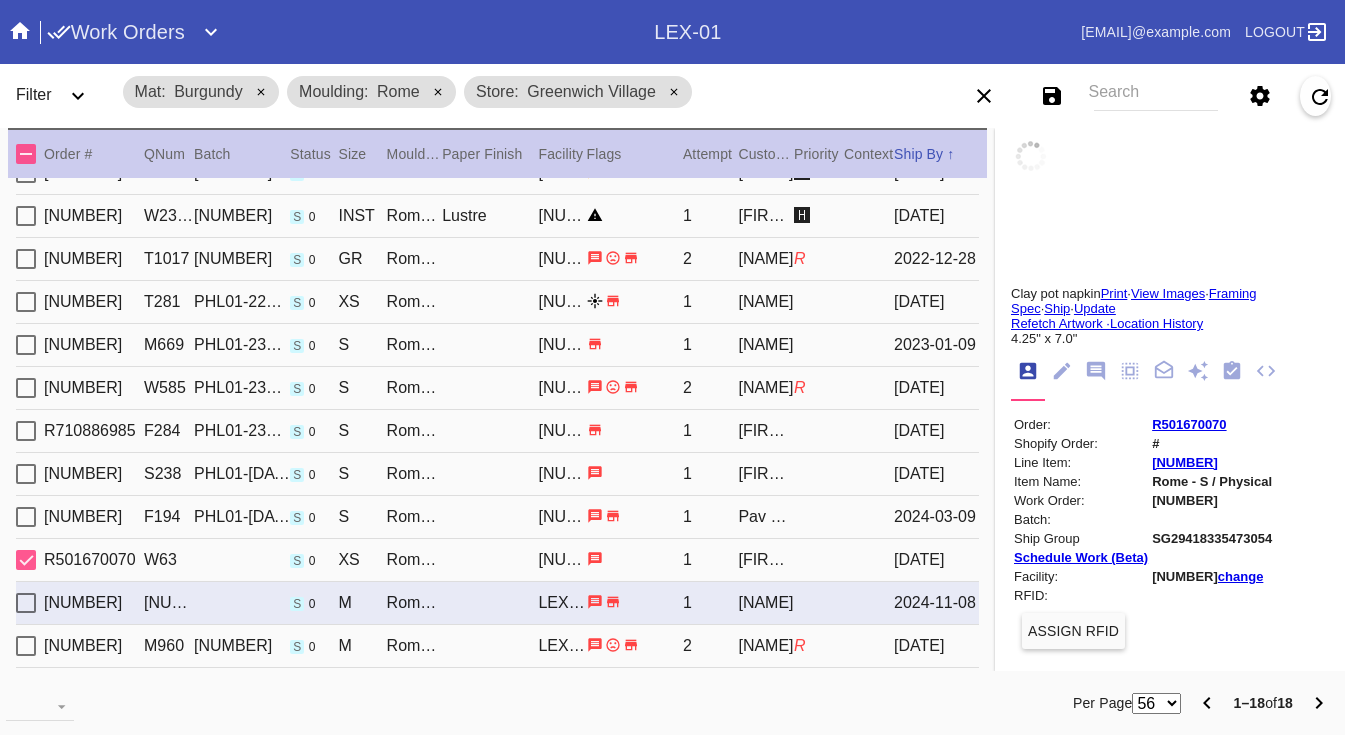 type on "1.0" 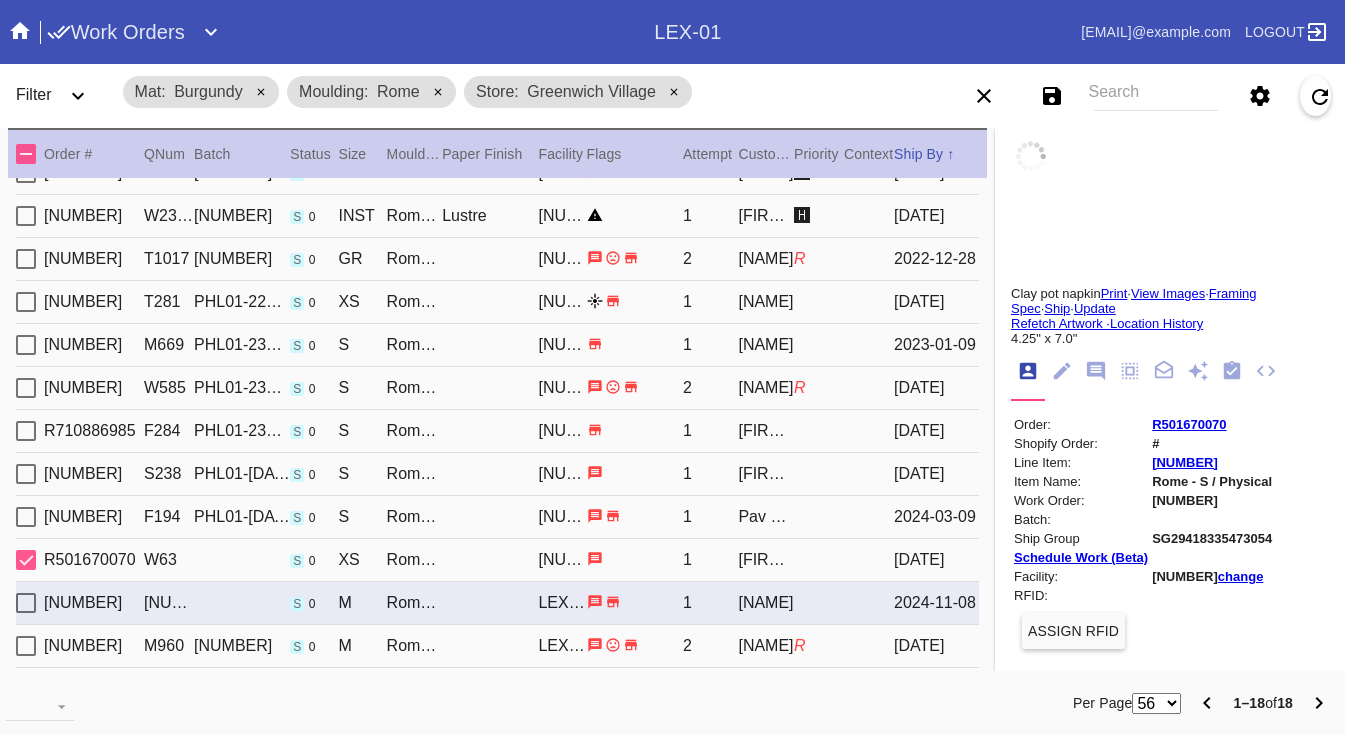 type on "1.0" 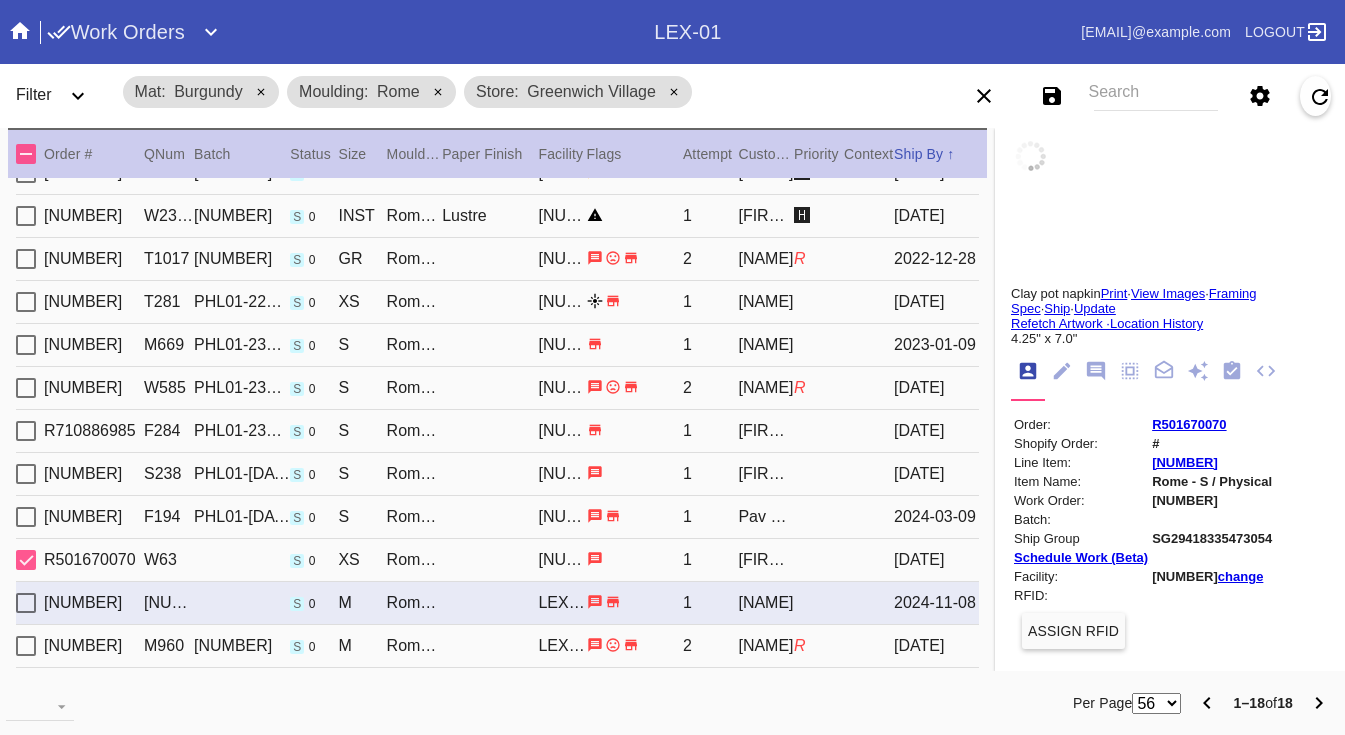 type on "1.0" 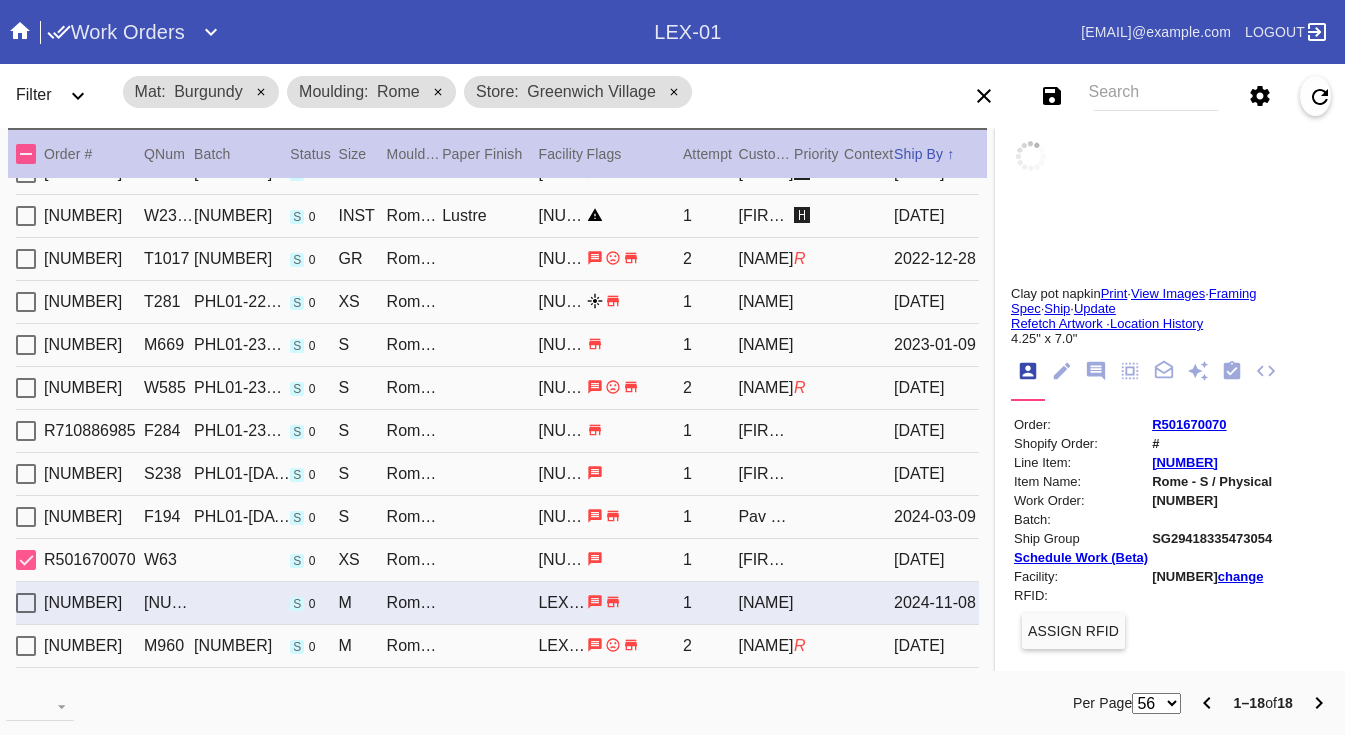 type on "1.0" 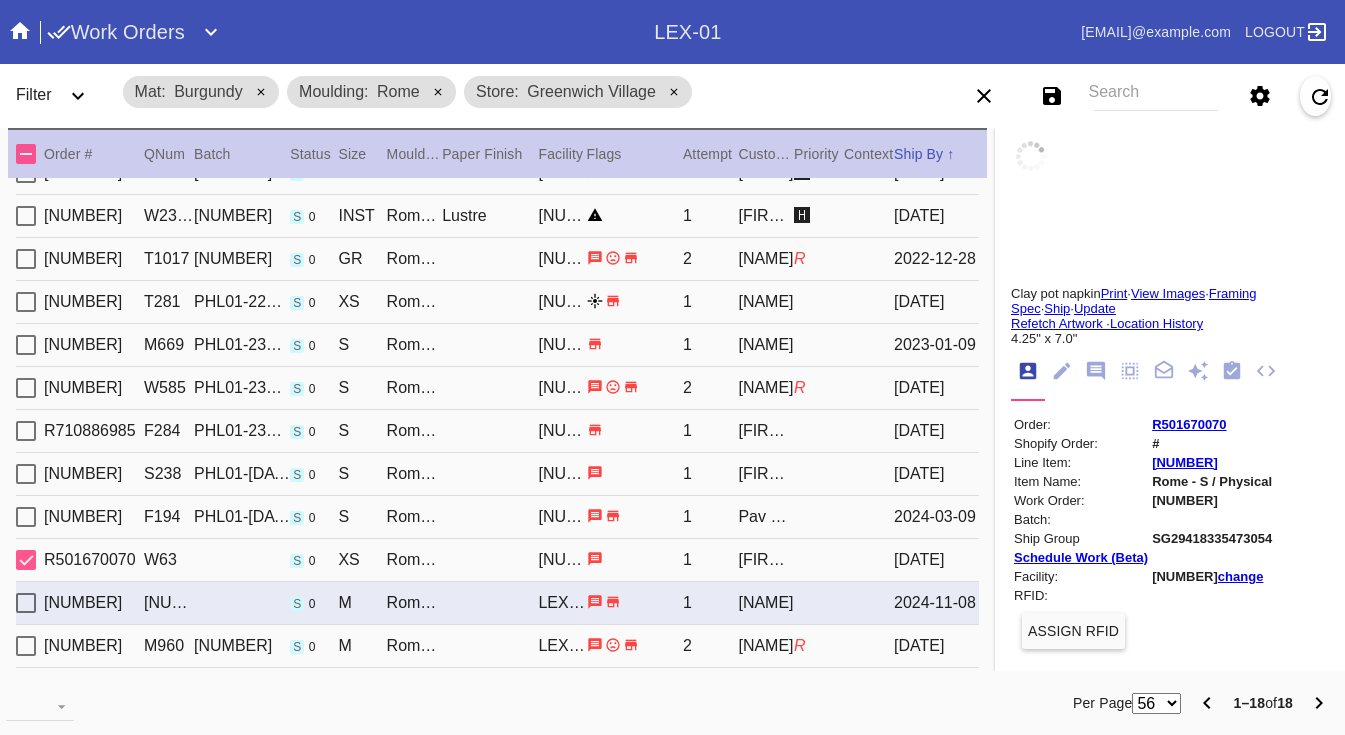type on "4.25" 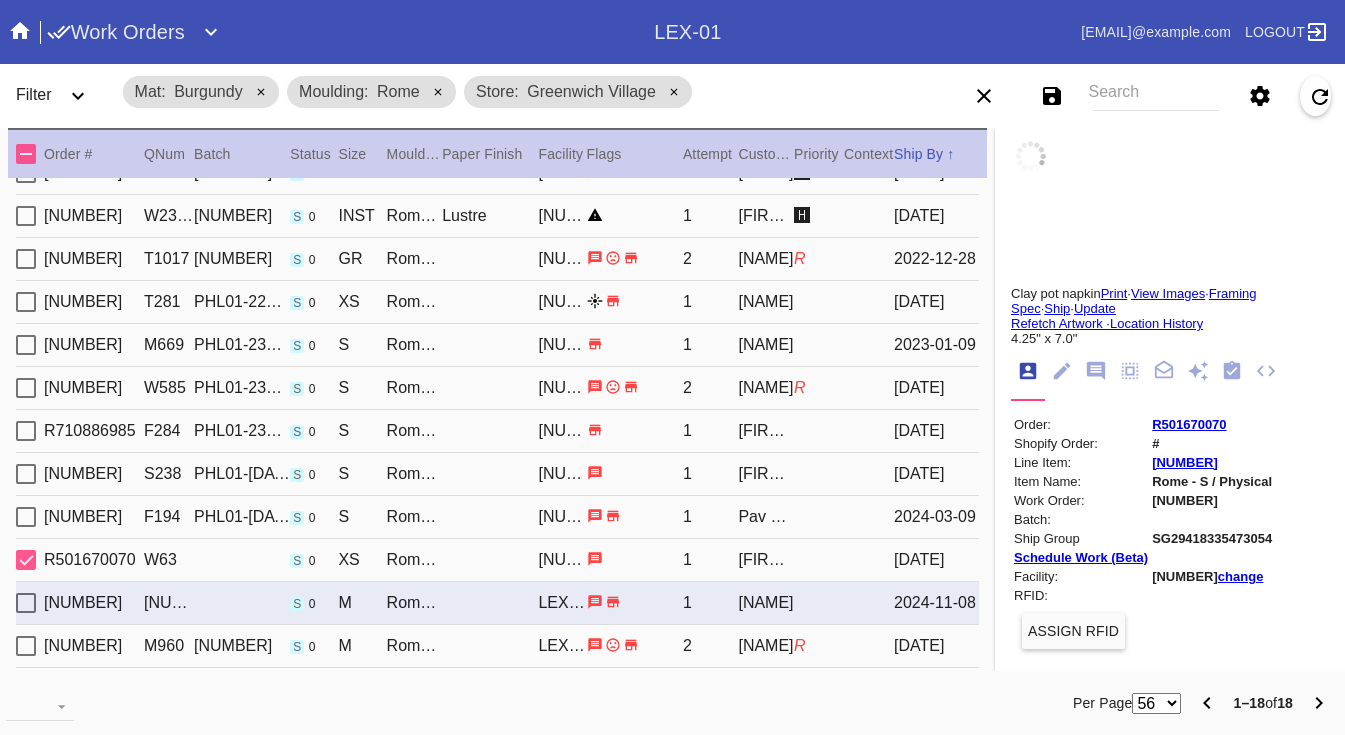 type on "7.0" 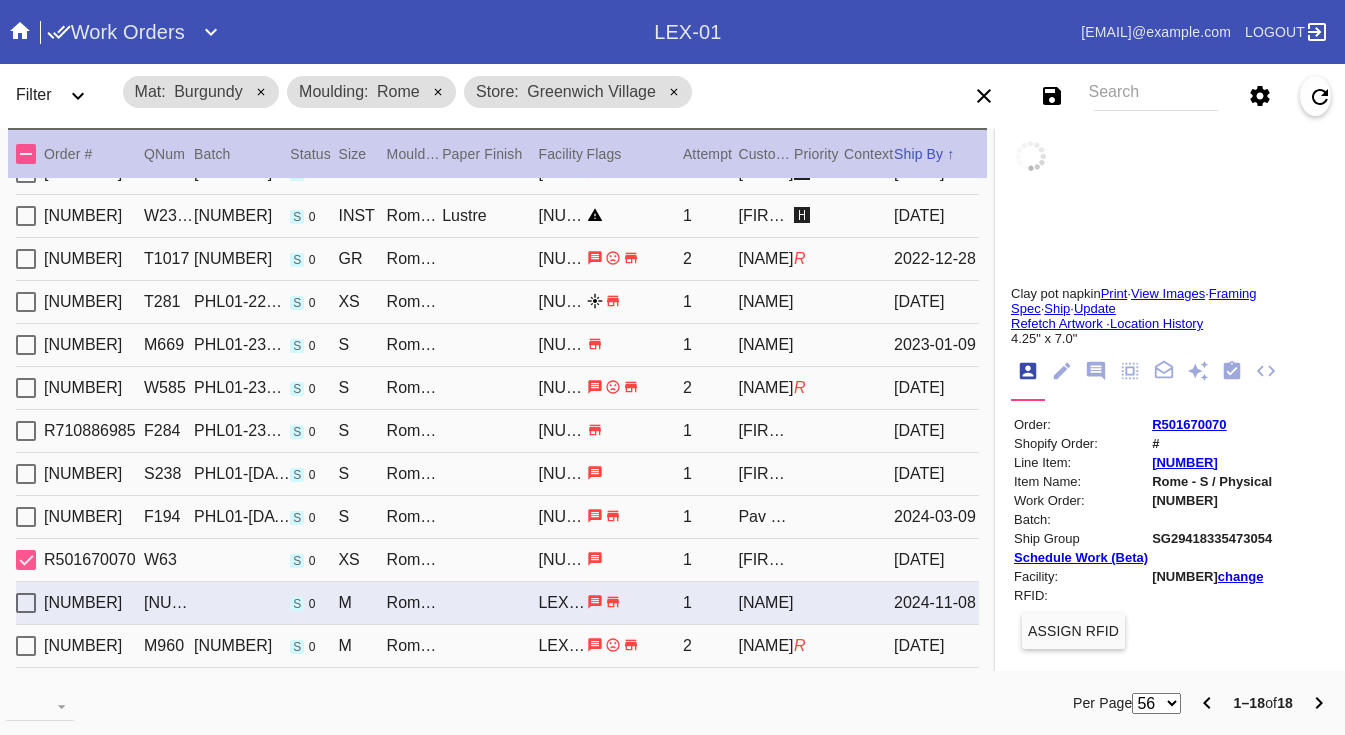 type on "Art has creases, dents, specks" 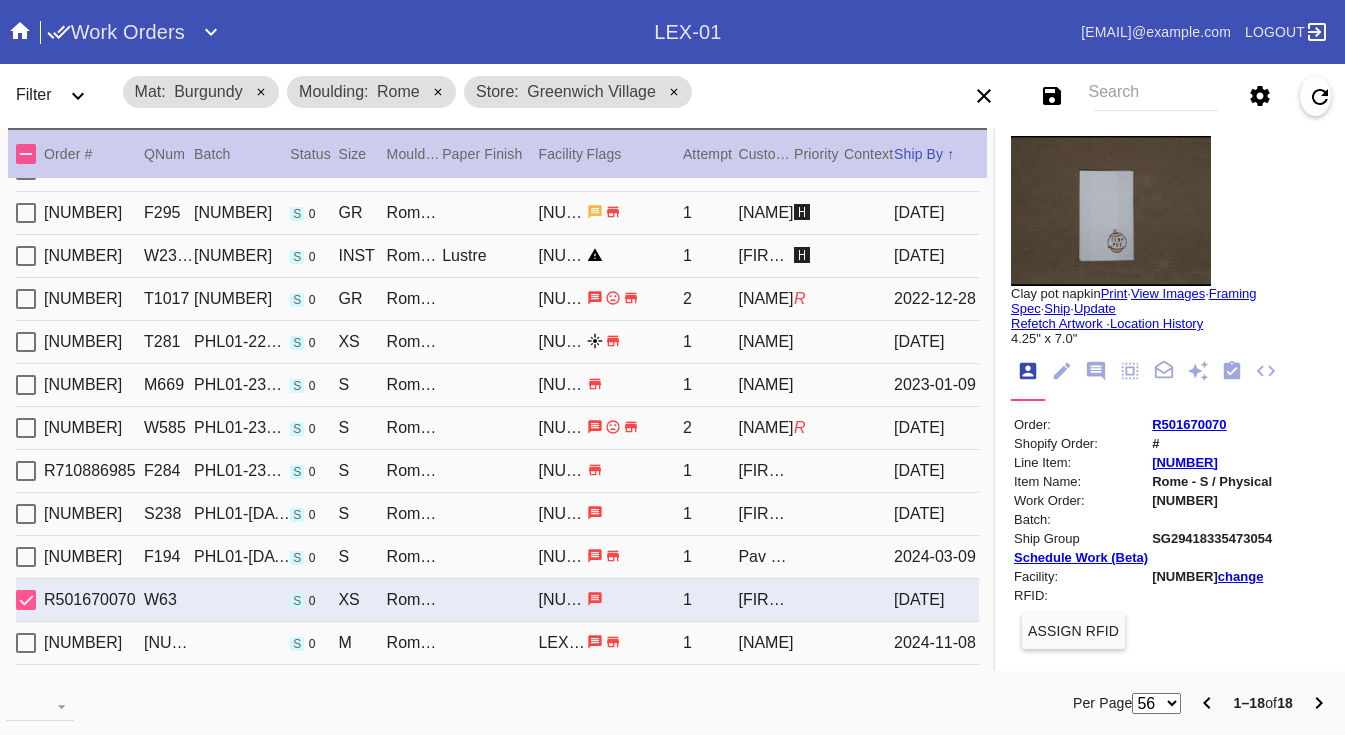 type on "2.5" 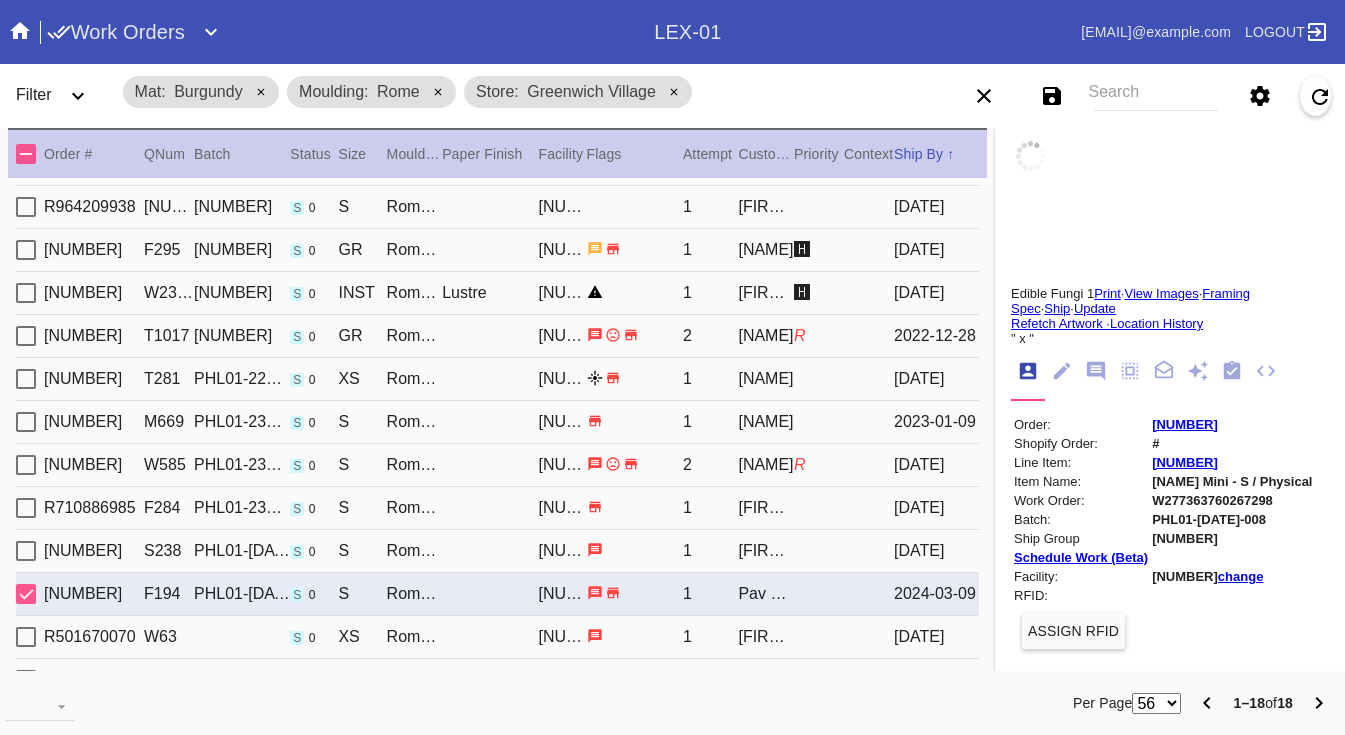 scroll, scrollTop: 83, scrollLeft: 0, axis: vertical 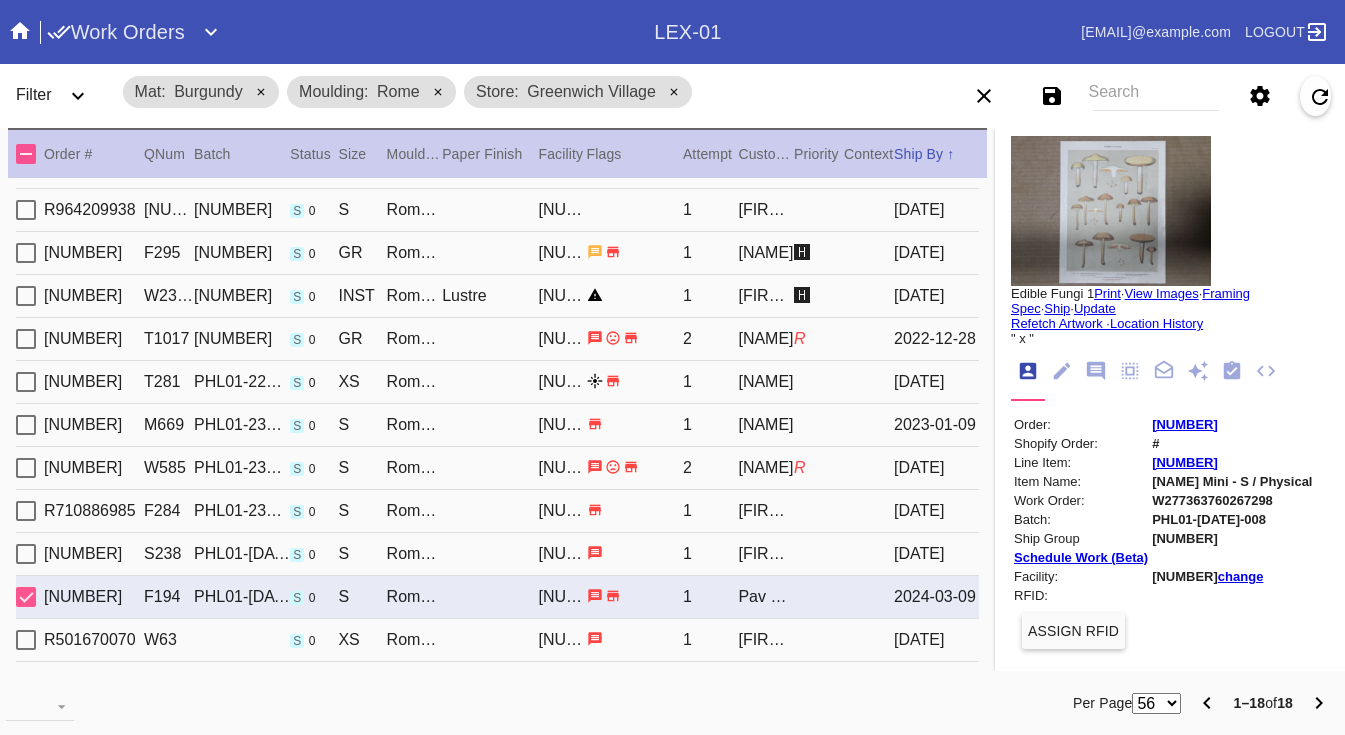 type on "[NUMBER]" 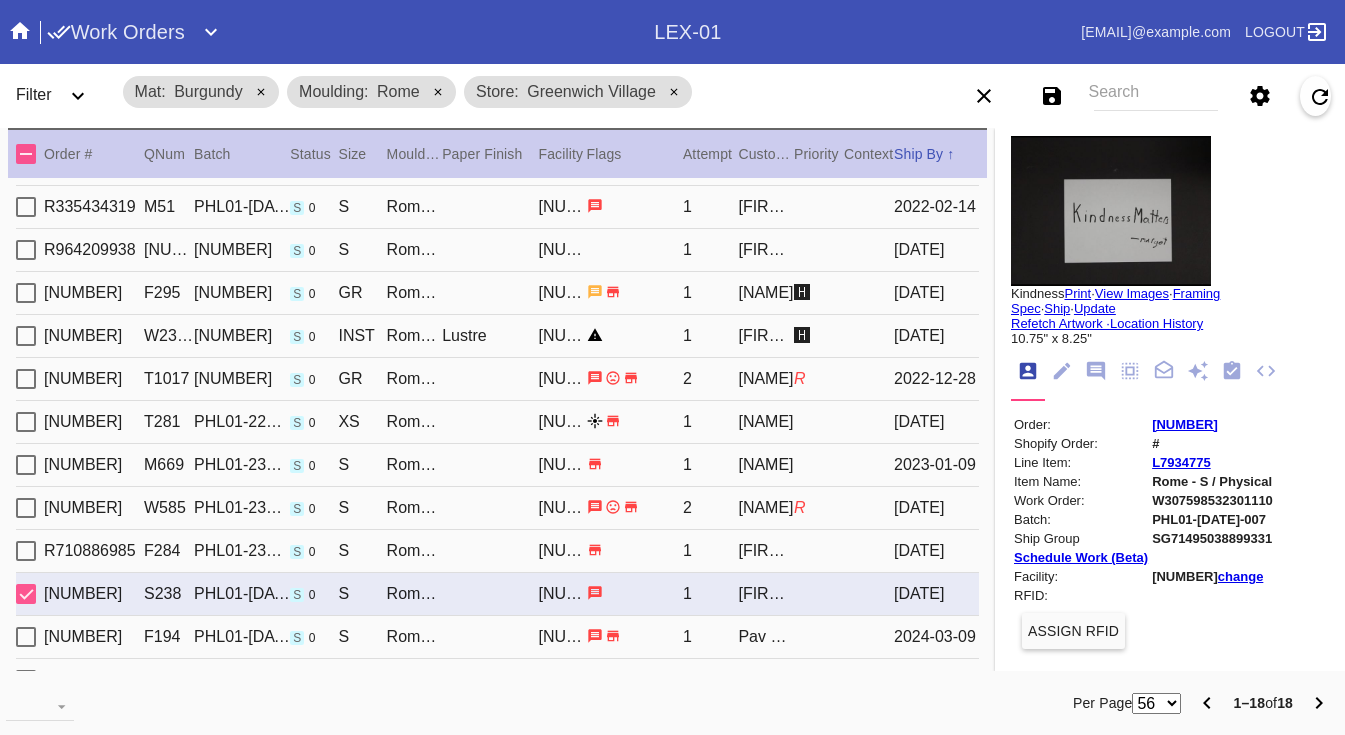 type on "1.5" 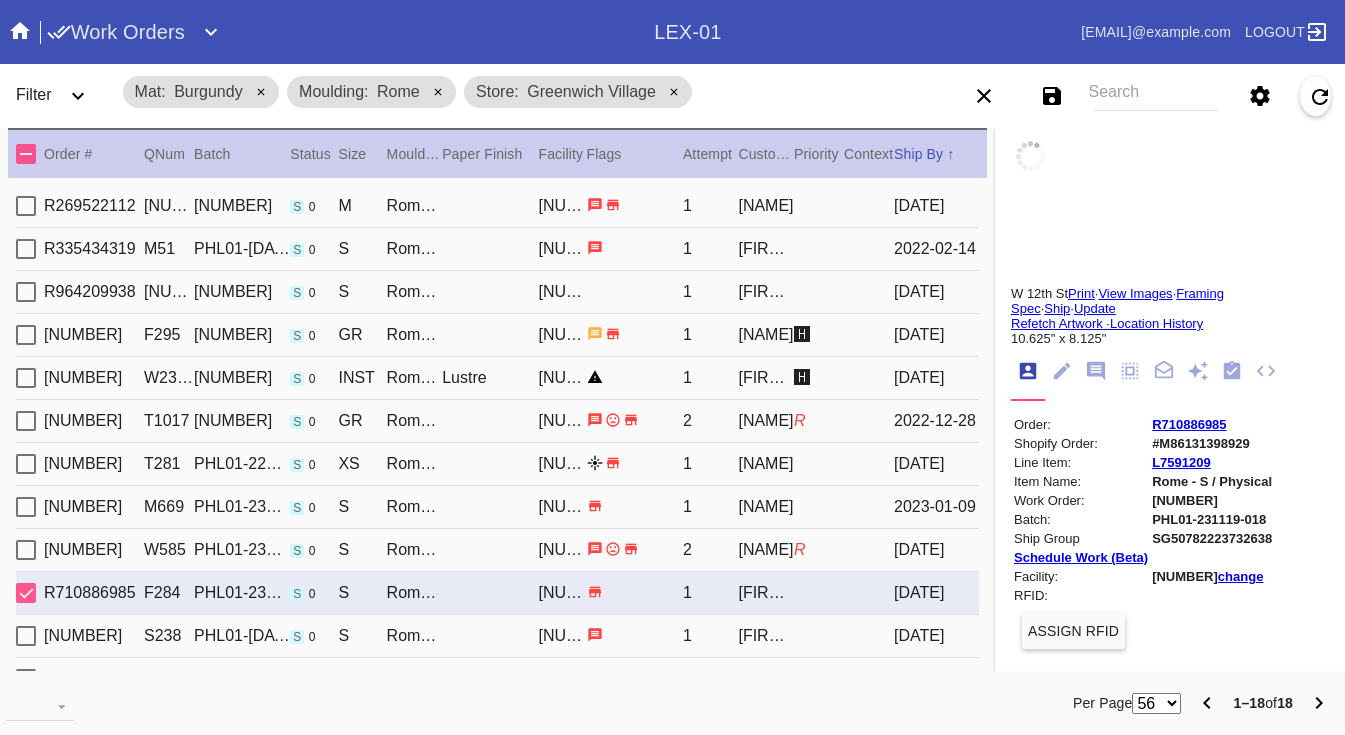 scroll, scrollTop: 0, scrollLeft: 0, axis: both 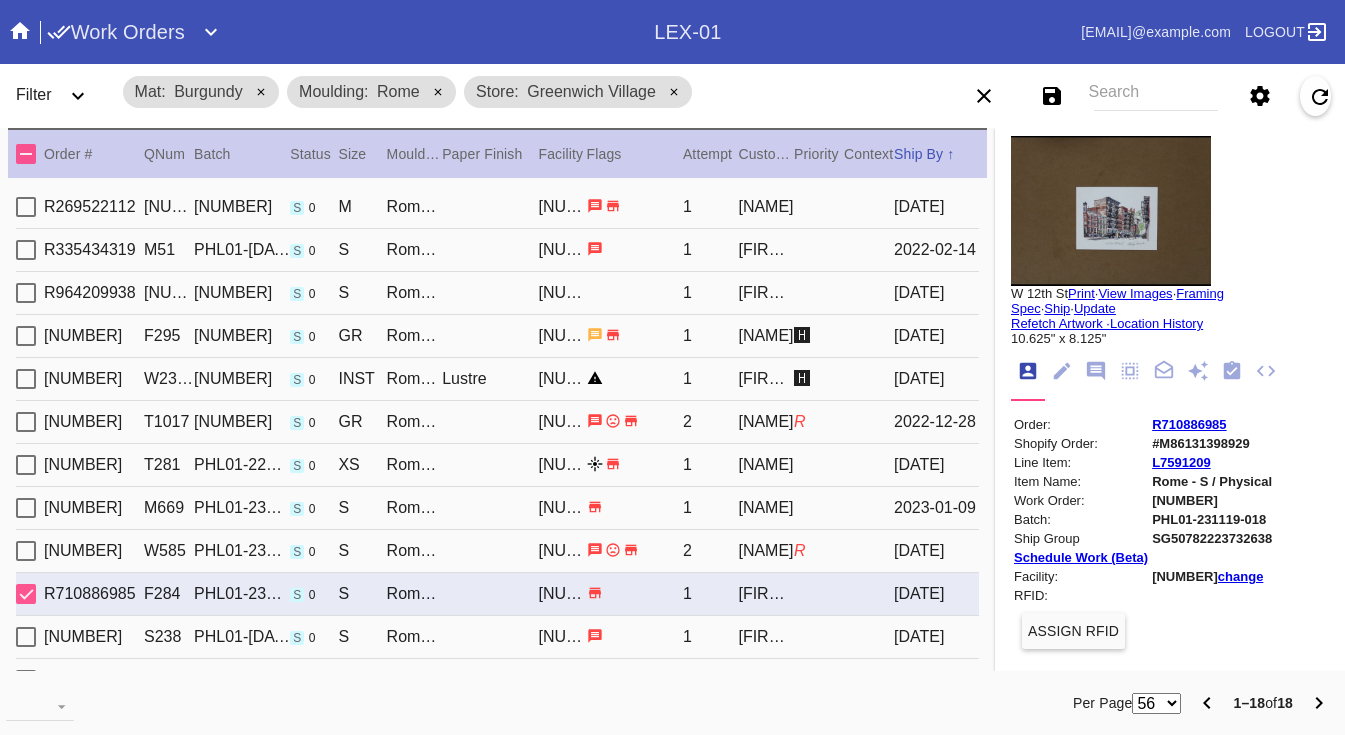 click on "R710886985" at bounding box center (1189, 424) 